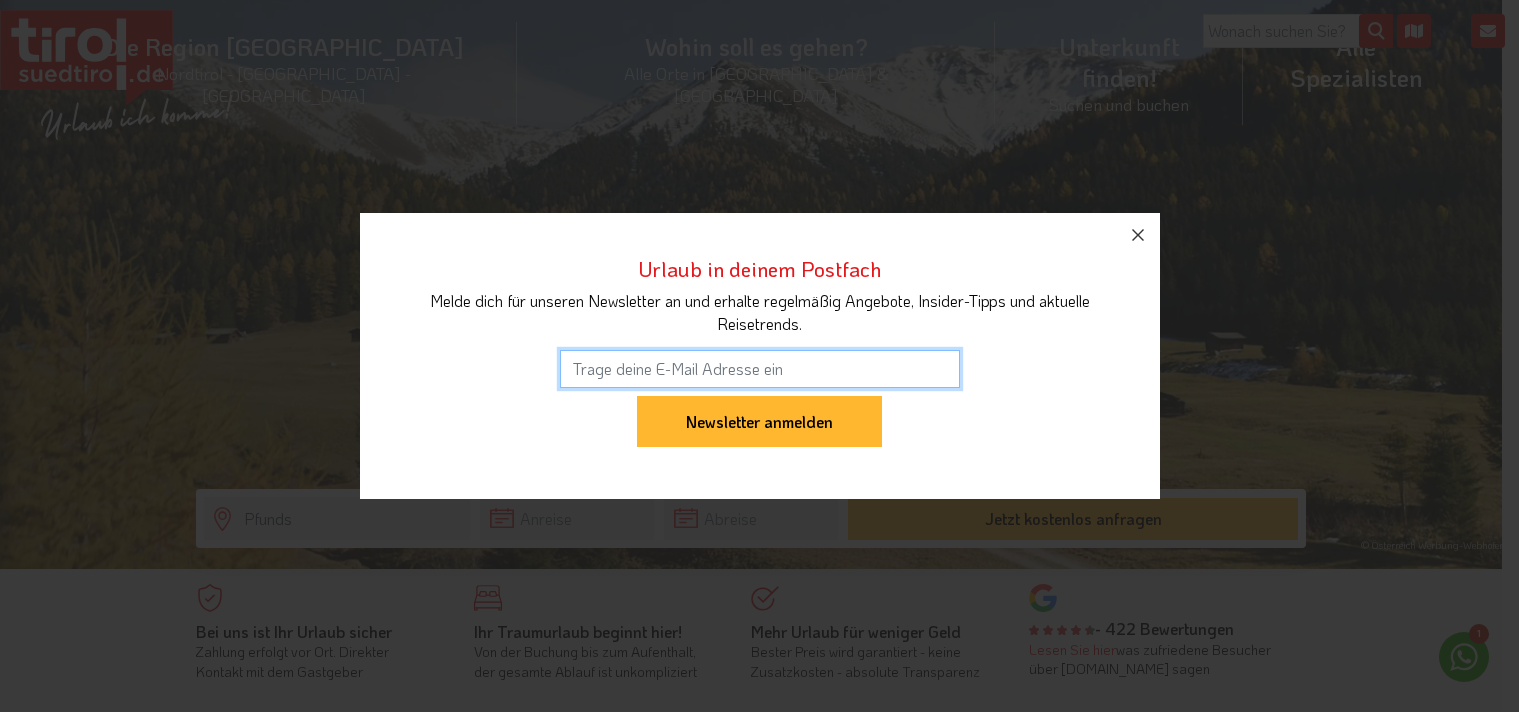 scroll, scrollTop: 0, scrollLeft: 0, axis: both 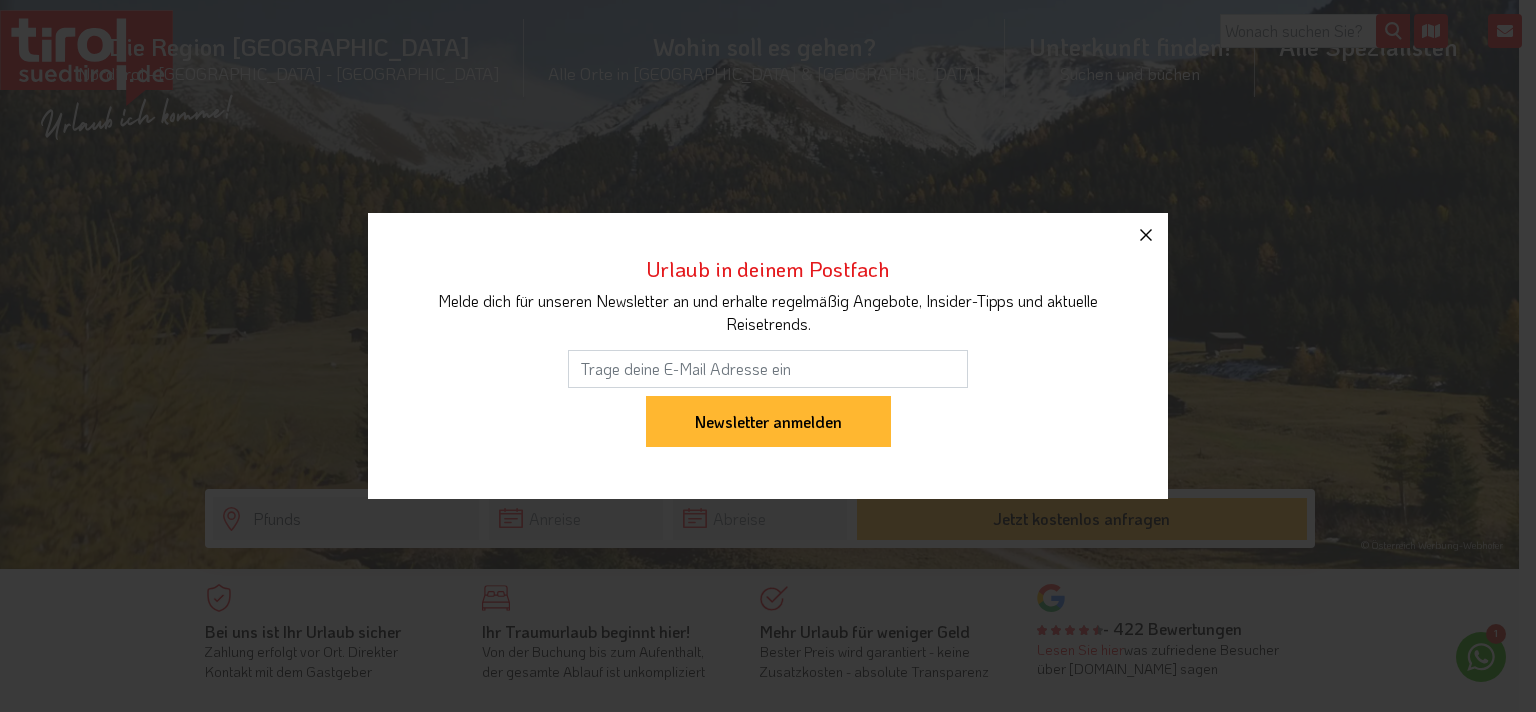 click 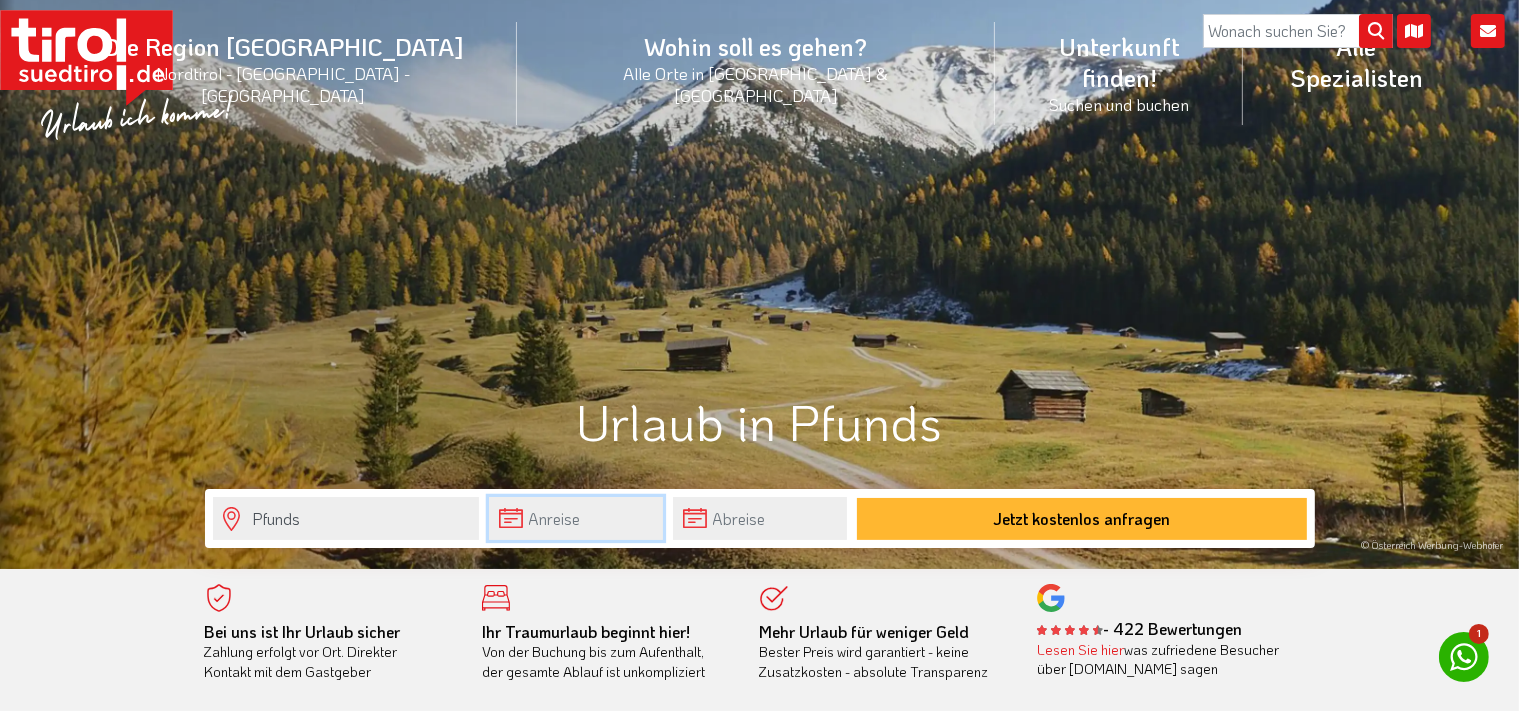 click at bounding box center (576, 518) 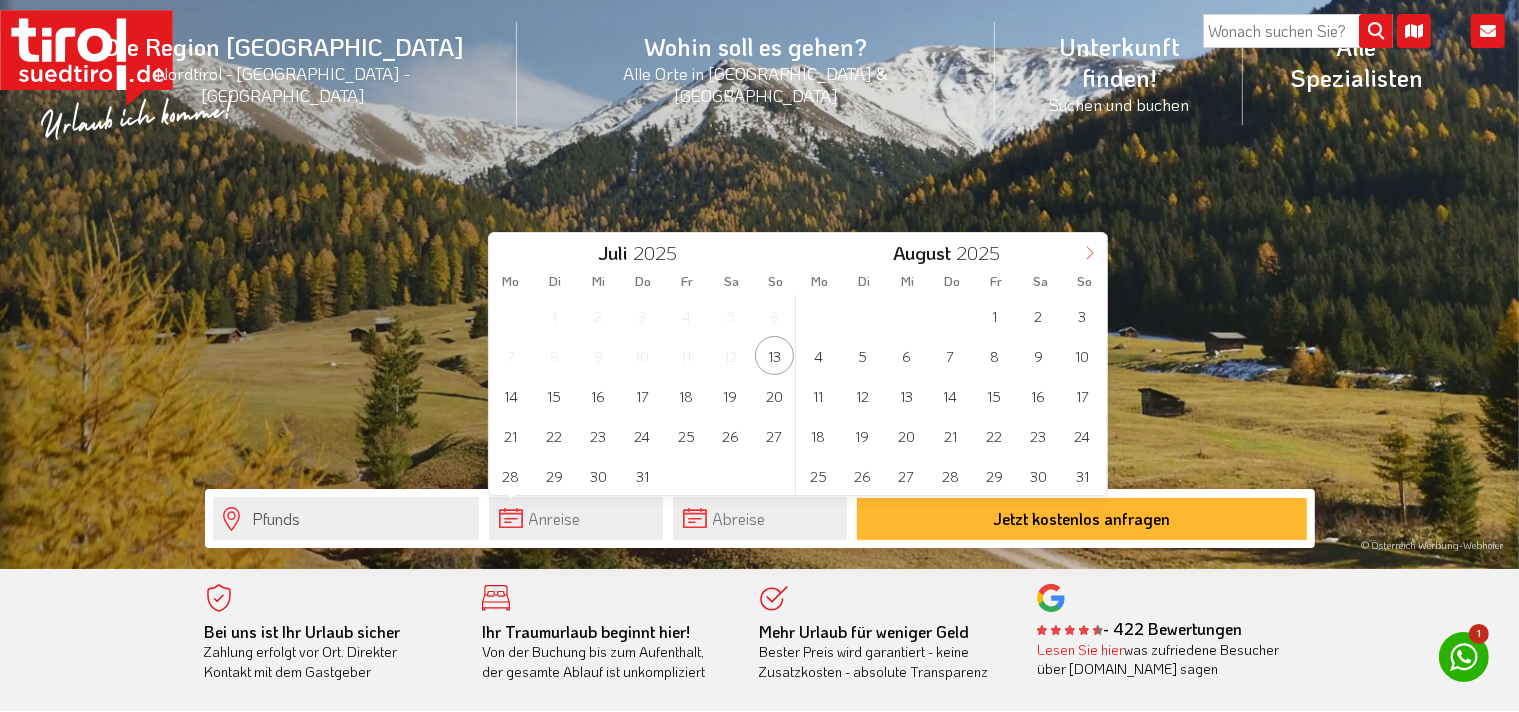 click 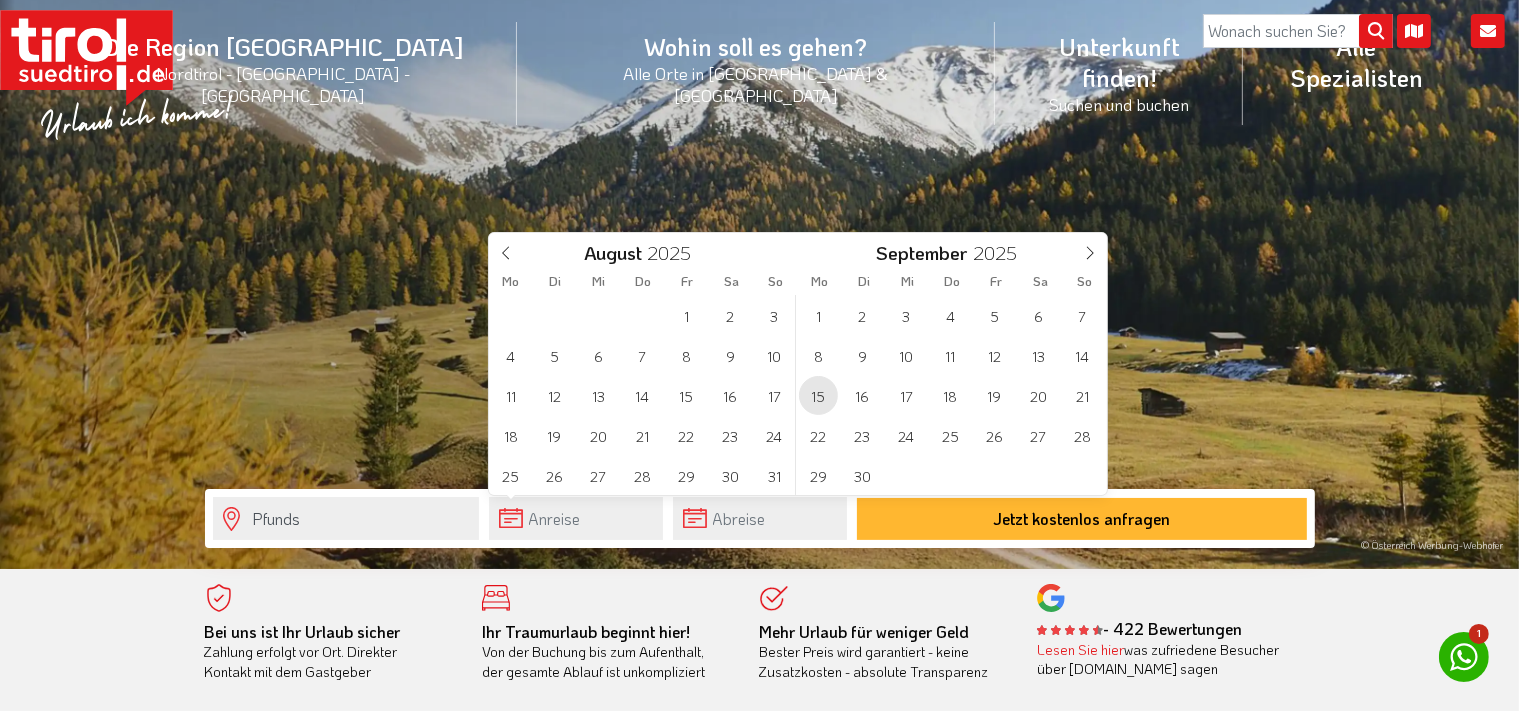 click on "15" at bounding box center [818, 395] 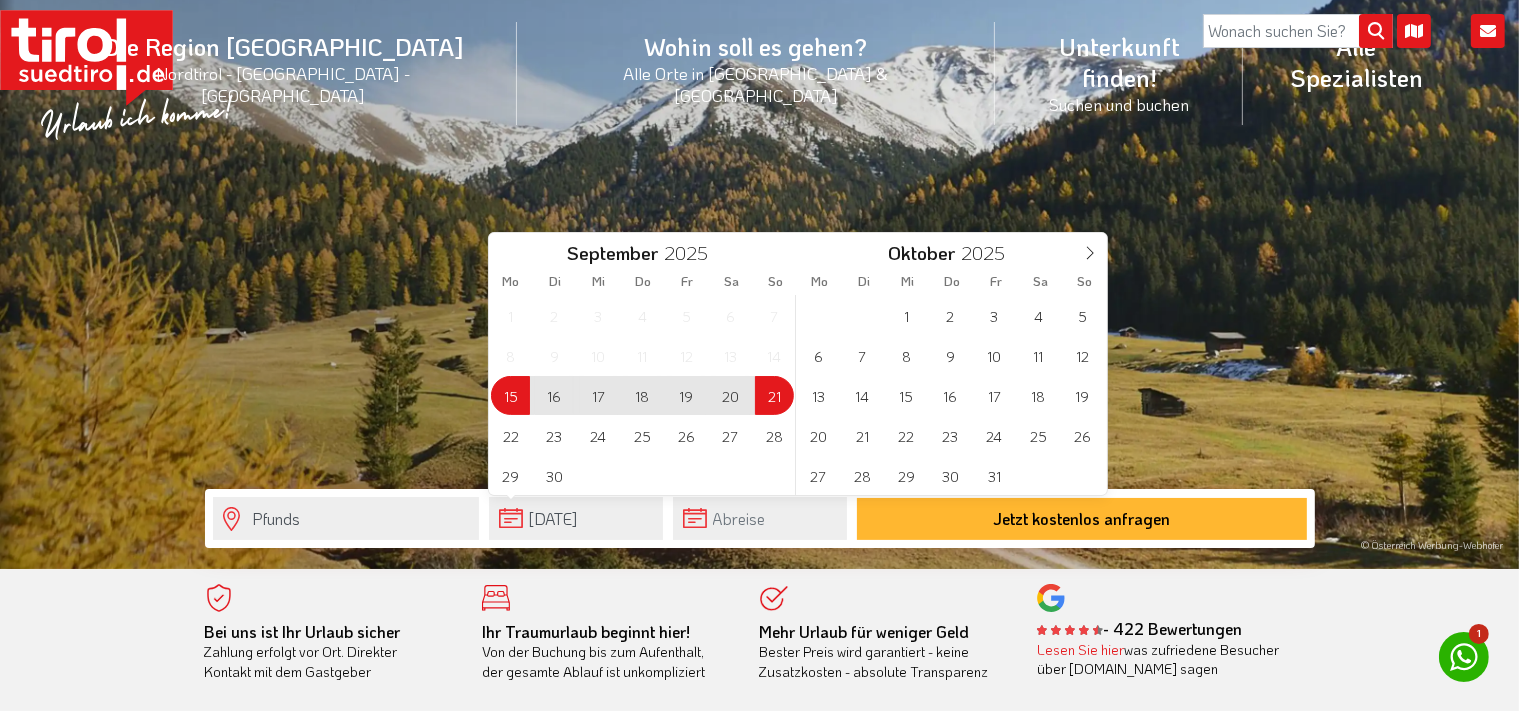 click on "21" at bounding box center [774, 395] 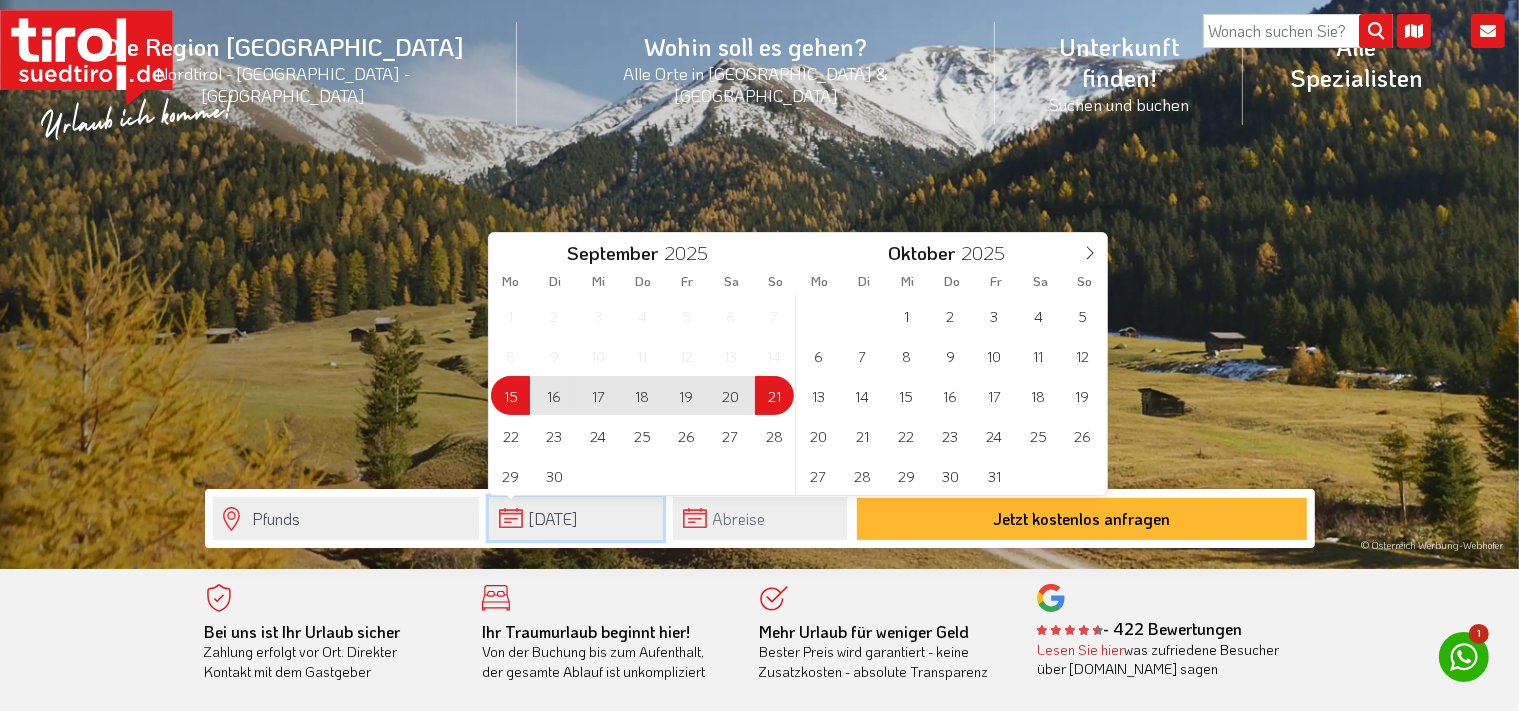 type on "[DATE]" 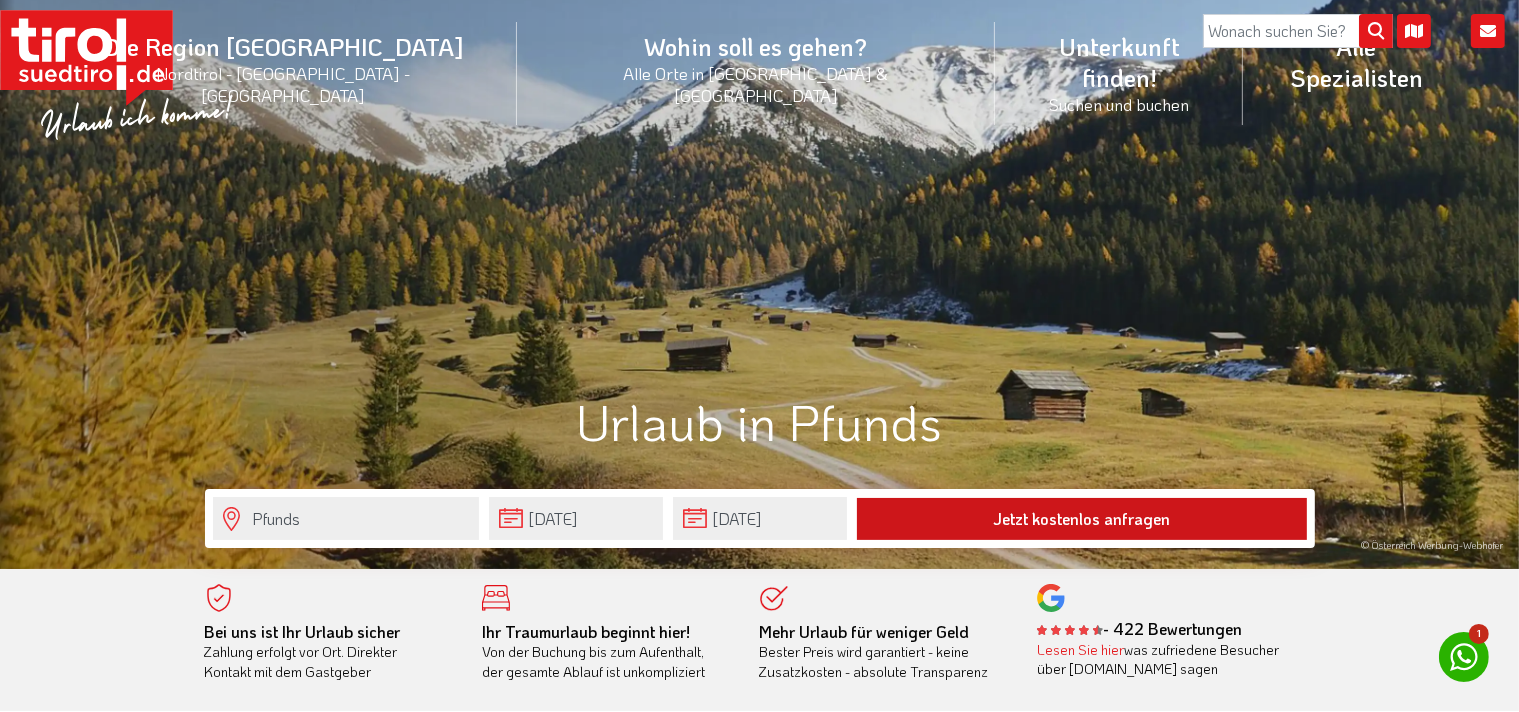 click on "Jetzt kostenlos anfragen" at bounding box center [1082, 519] 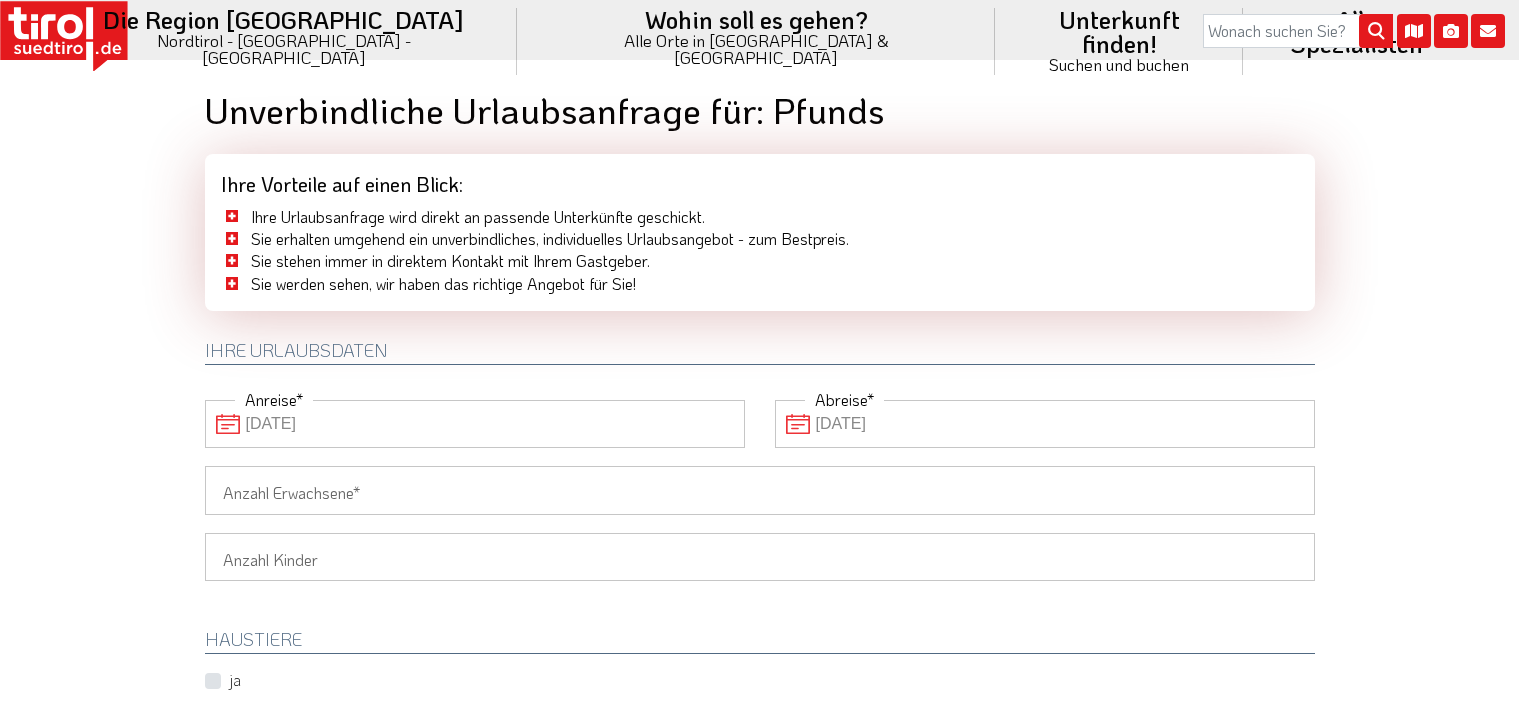 scroll, scrollTop: 0, scrollLeft: 0, axis: both 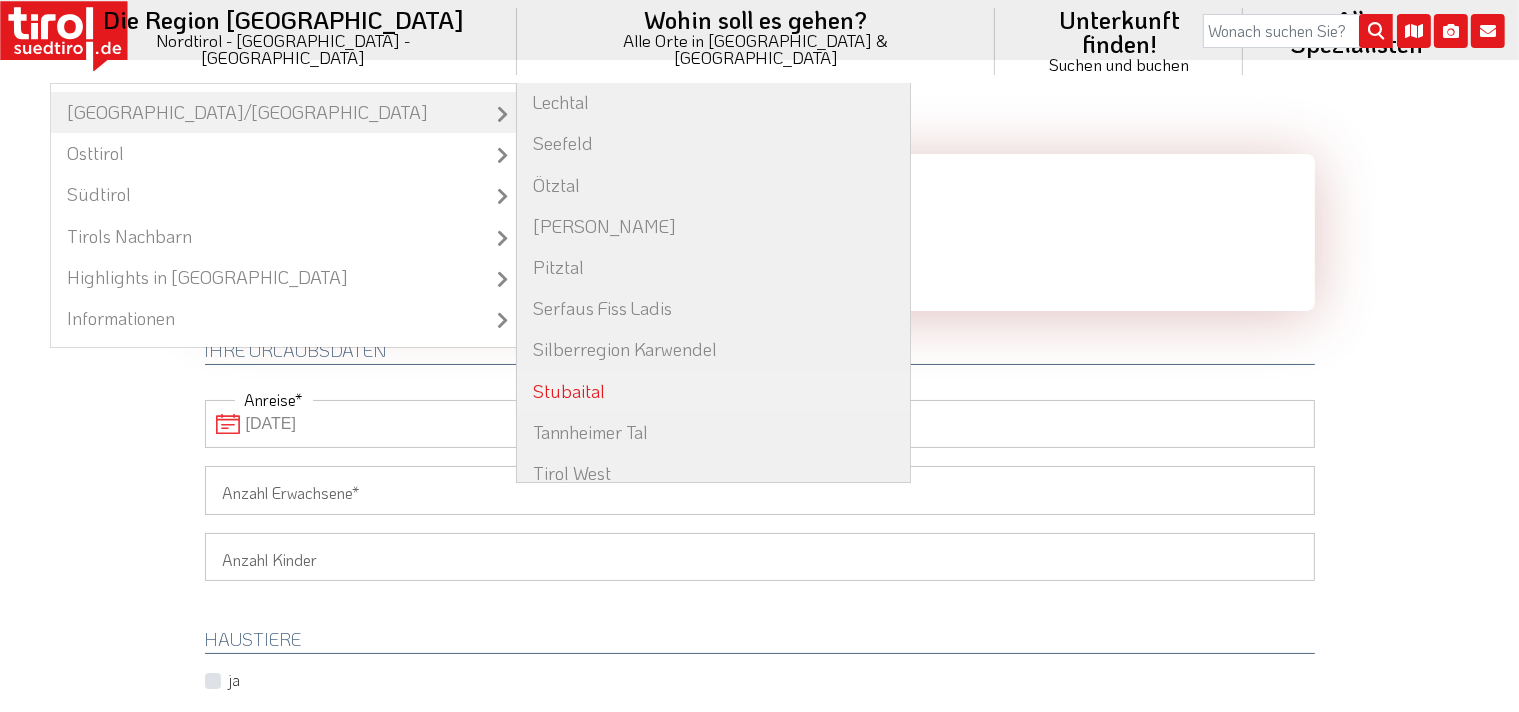 click on "Stubaital" at bounding box center [713, 391] 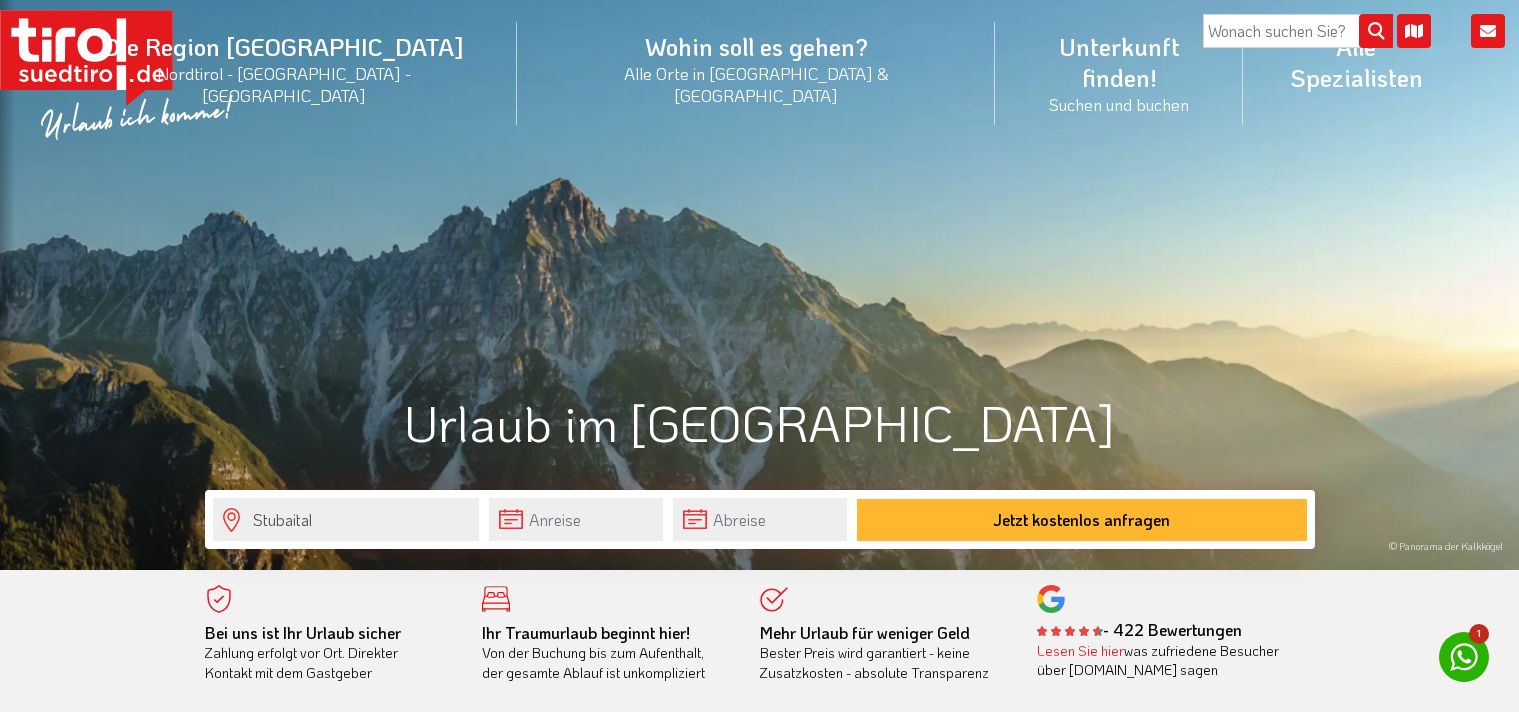 scroll, scrollTop: 0, scrollLeft: 0, axis: both 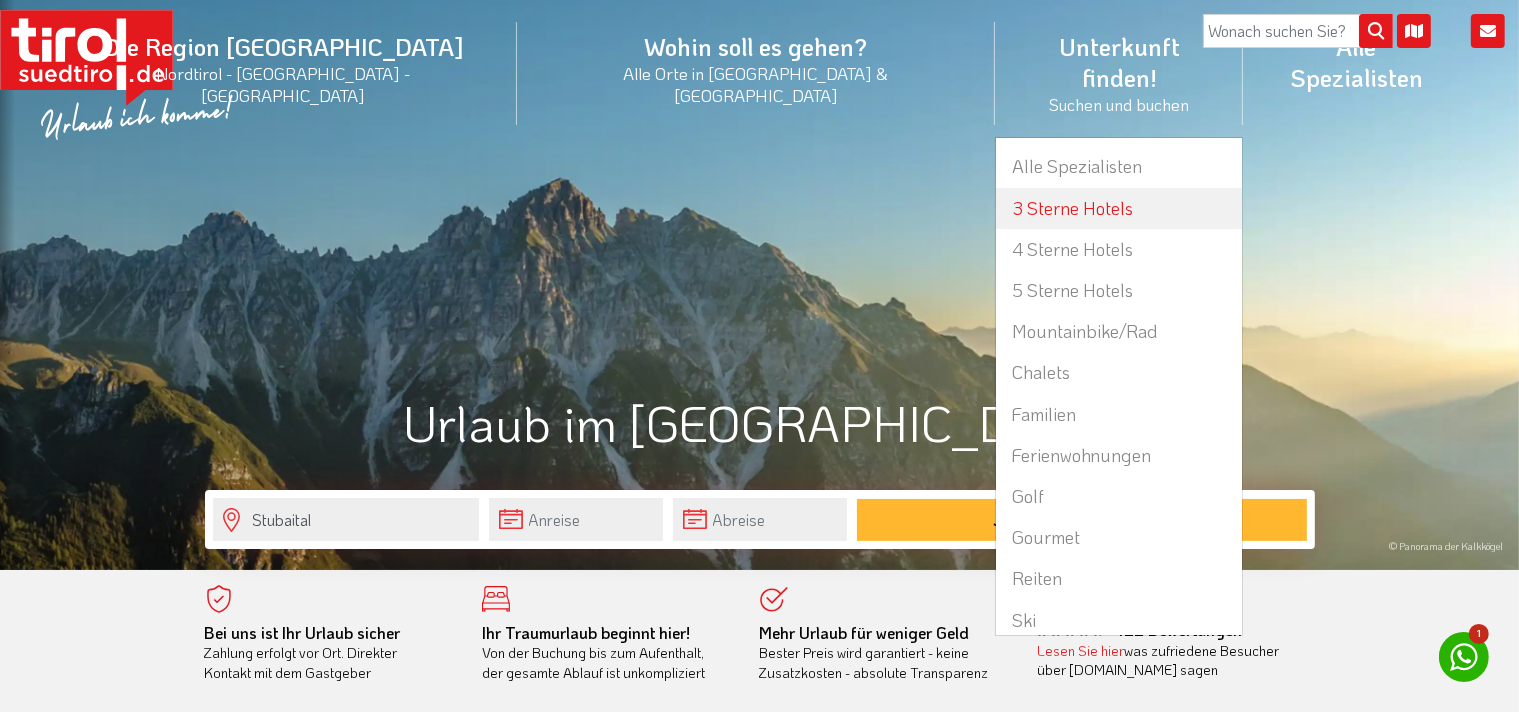 click on "3 Sterne Hotels" at bounding box center (1119, 208) 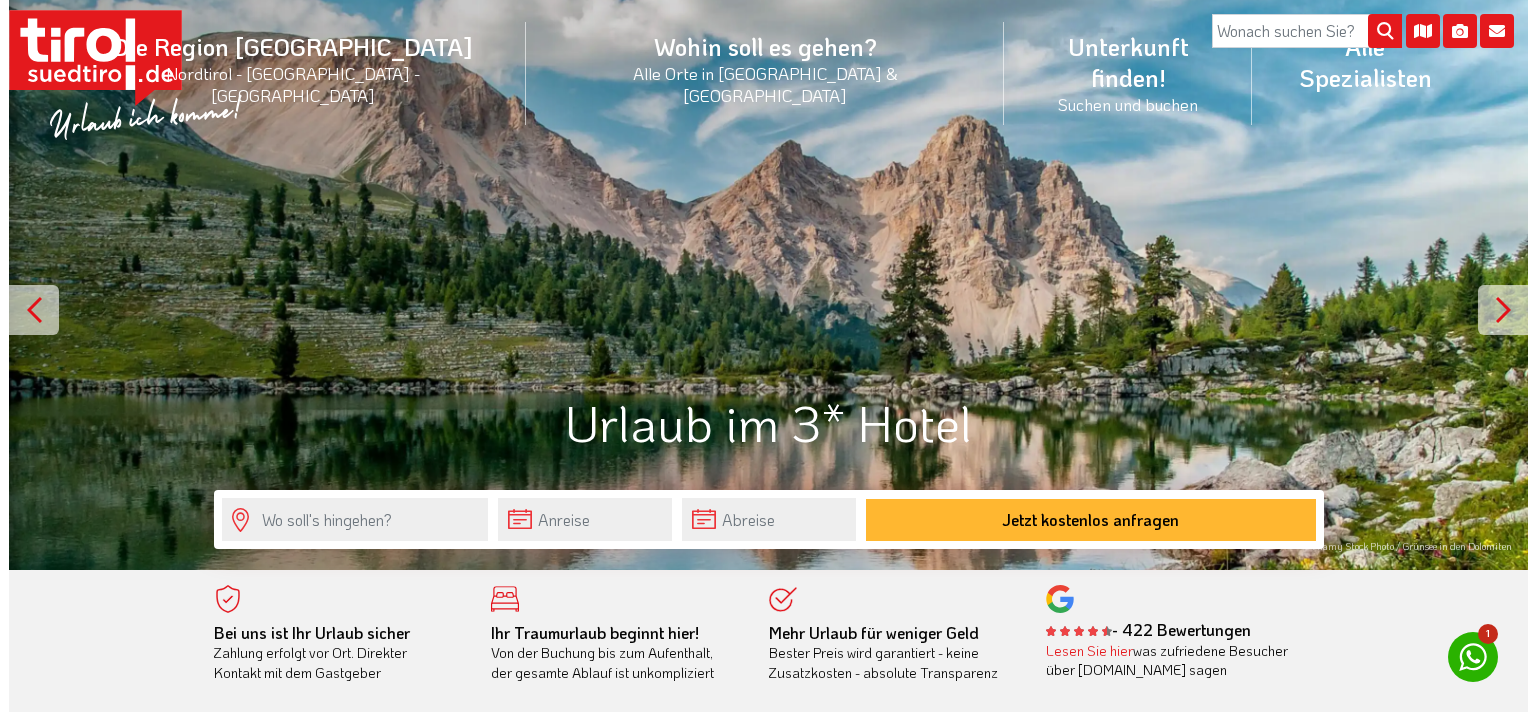 scroll, scrollTop: 0, scrollLeft: 0, axis: both 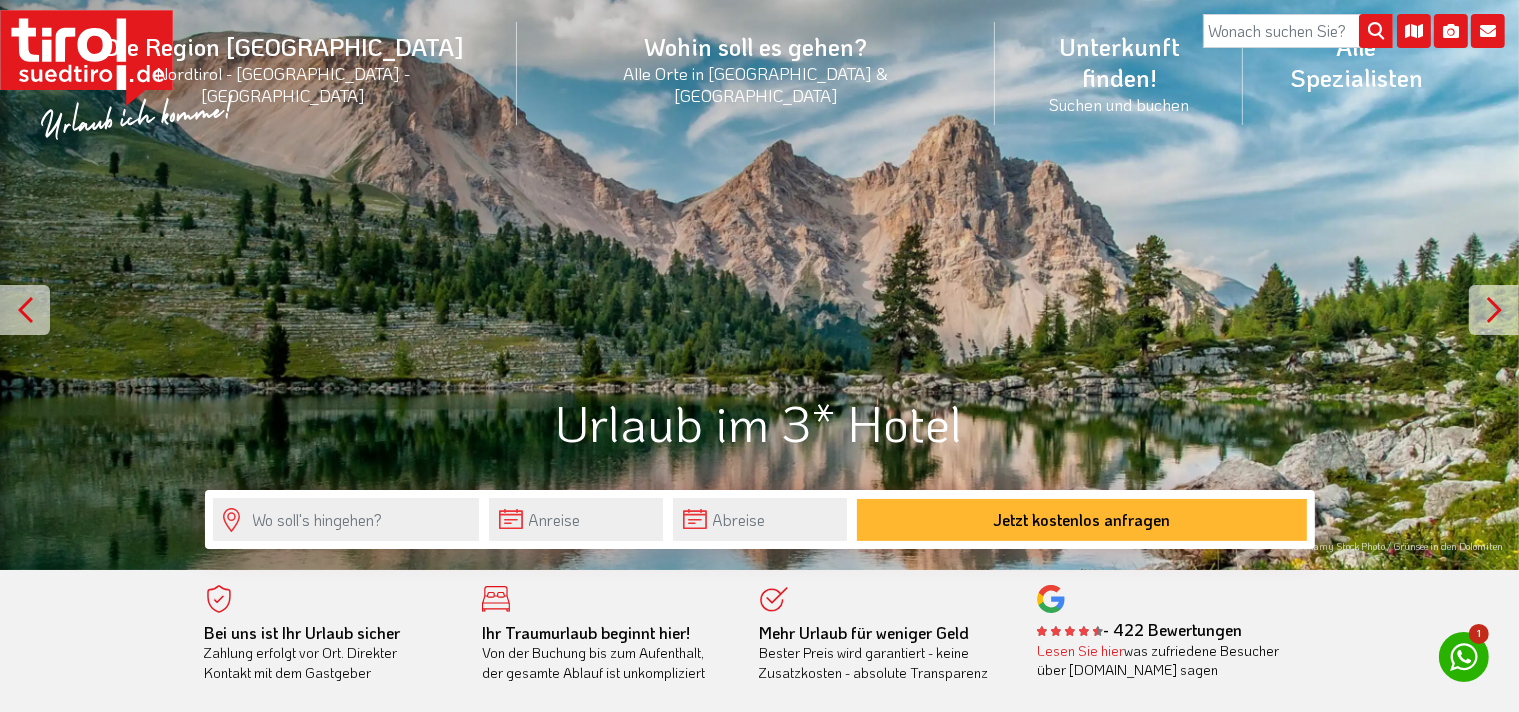 click at bounding box center (1494, 310) 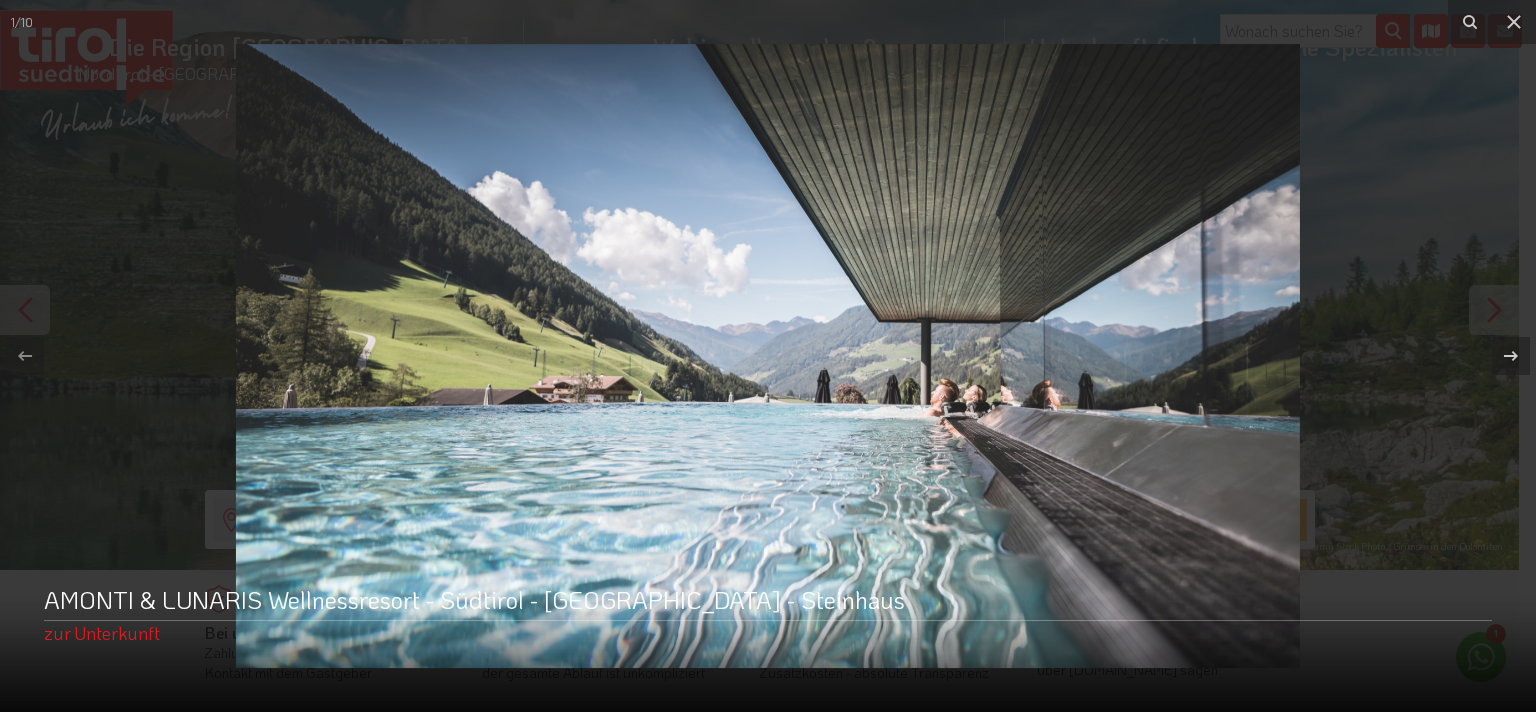 click at bounding box center (768, 356) 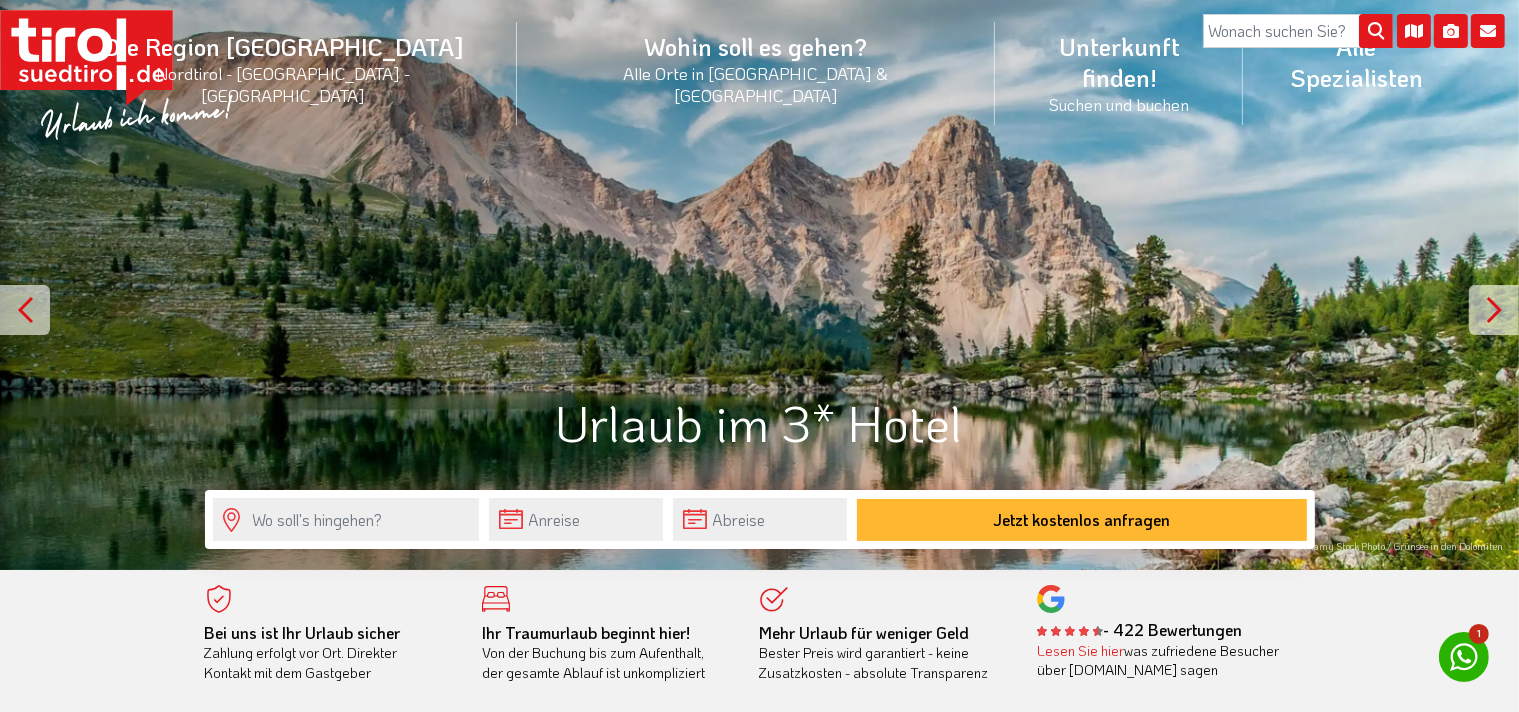 click at bounding box center [1494, 310] 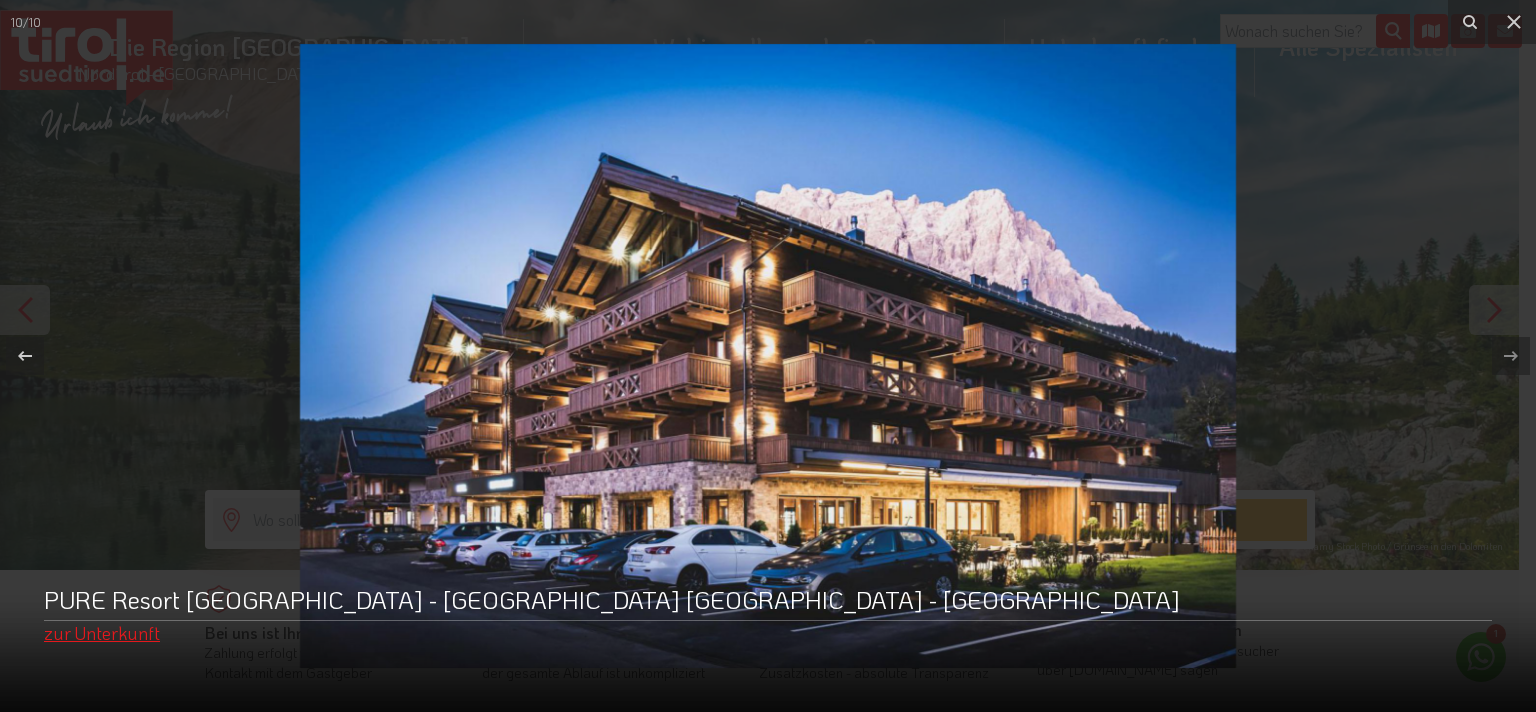 click on "zur Unterkunft" at bounding box center [102, 633] 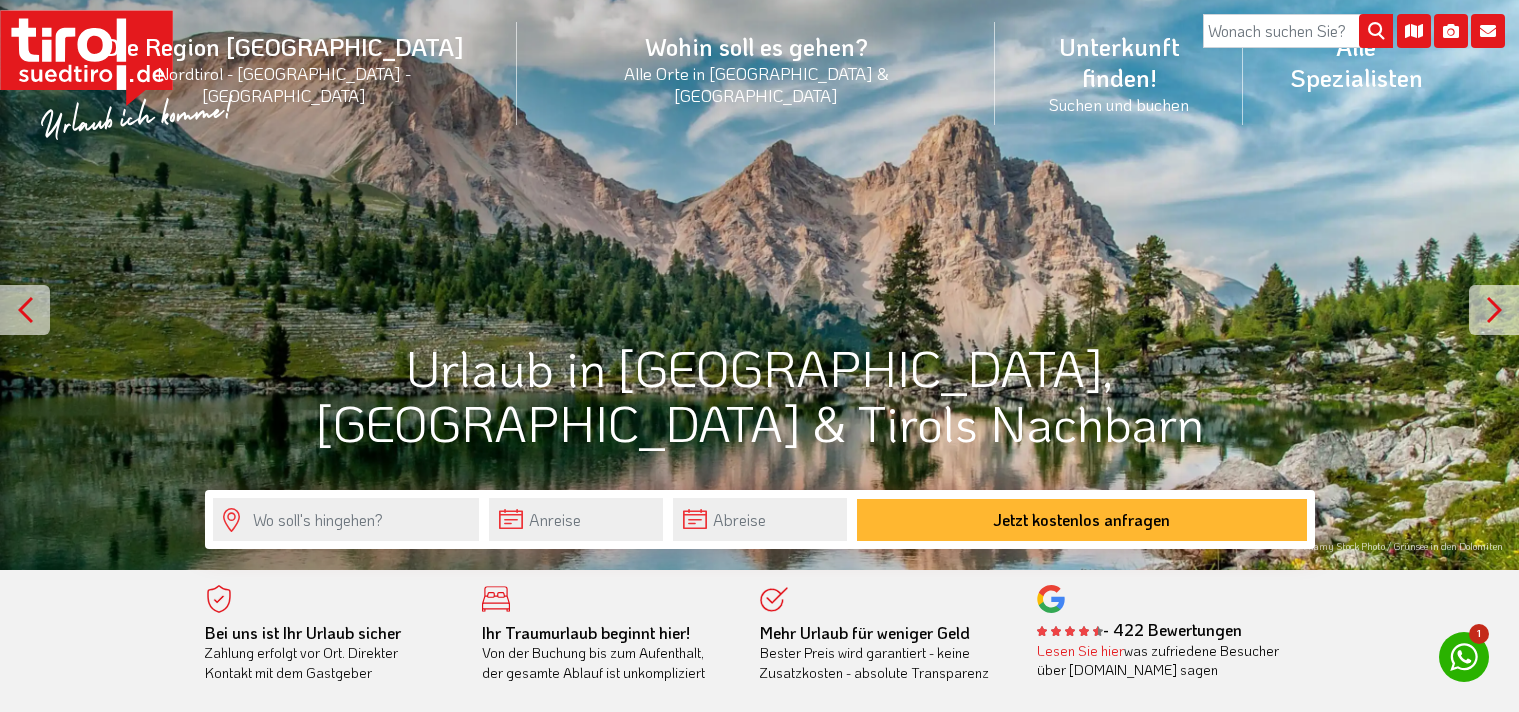 scroll, scrollTop: 0, scrollLeft: 0, axis: both 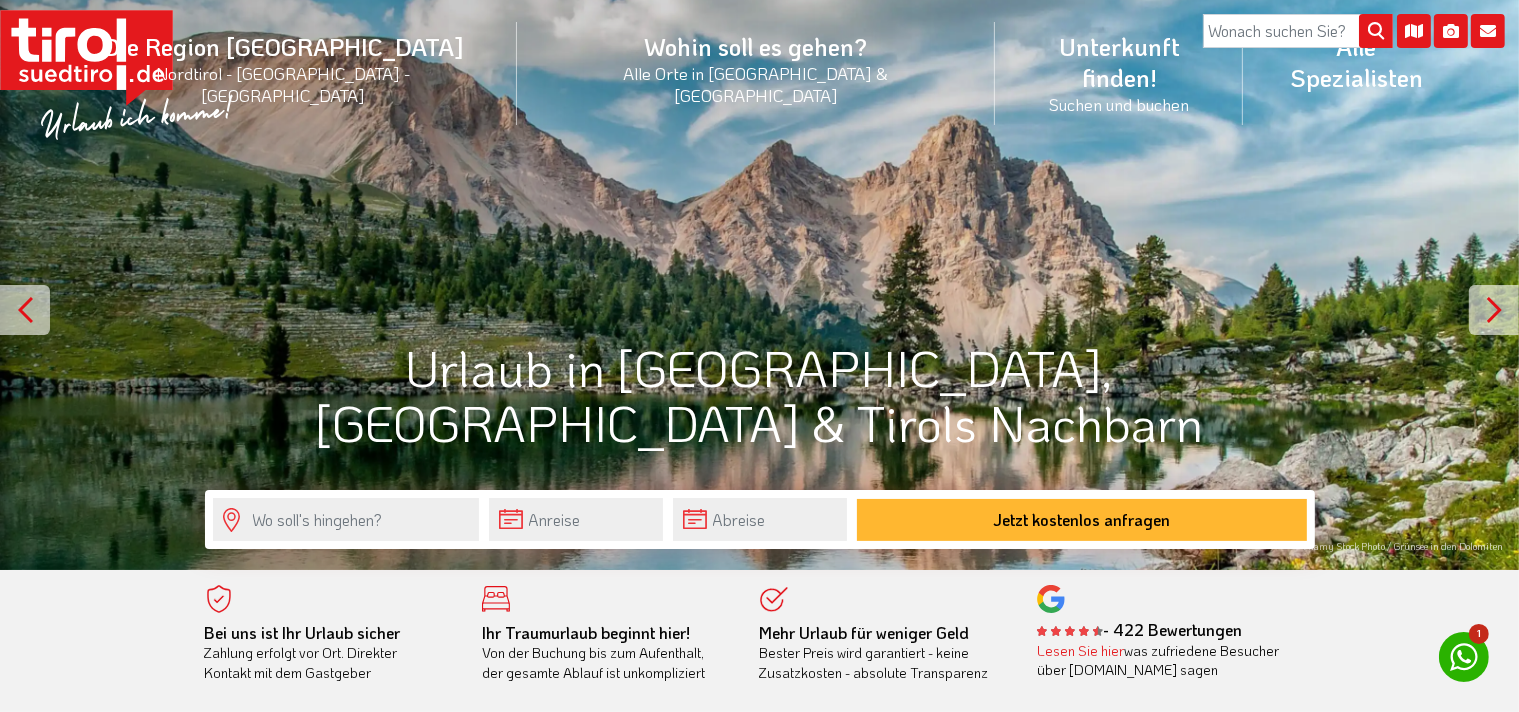 click 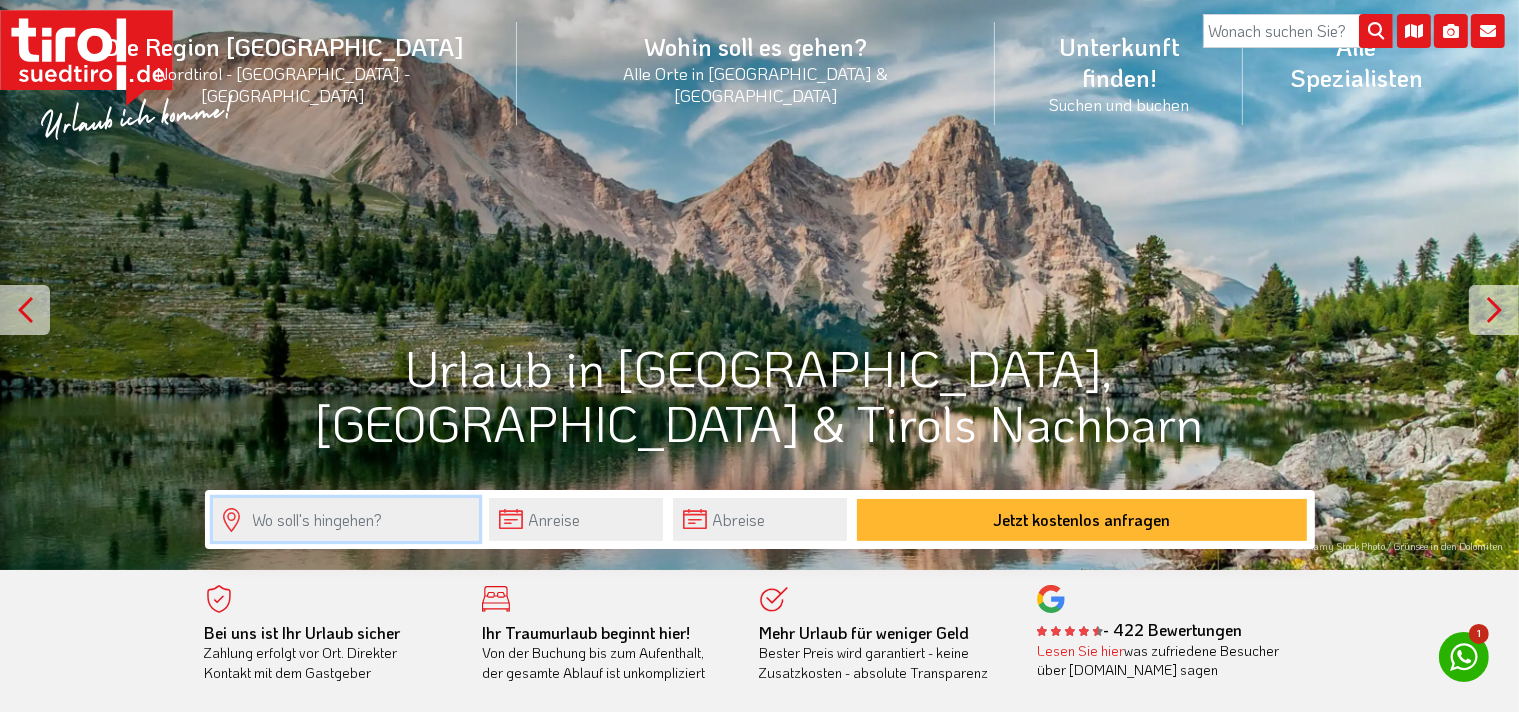 click at bounding box center (346, 519) 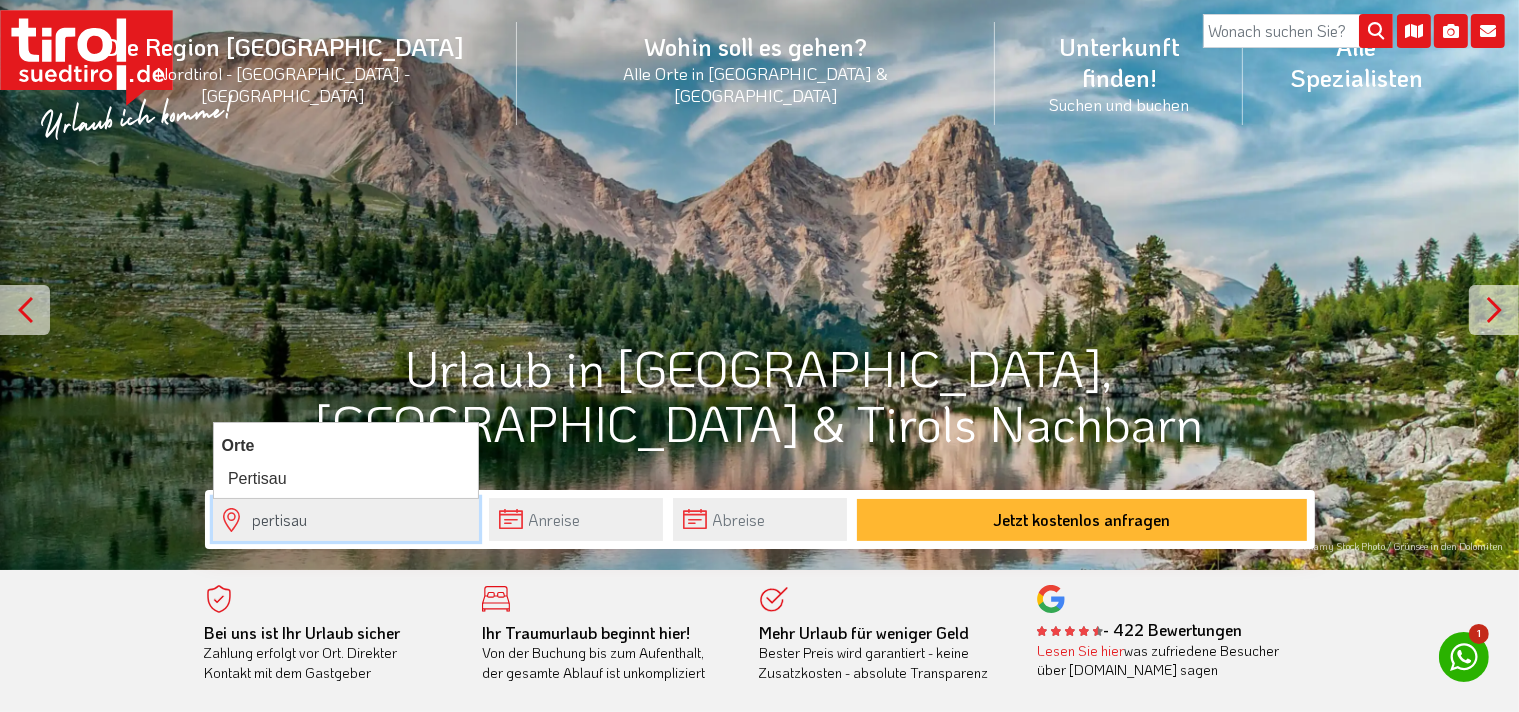 type on "pertisau" 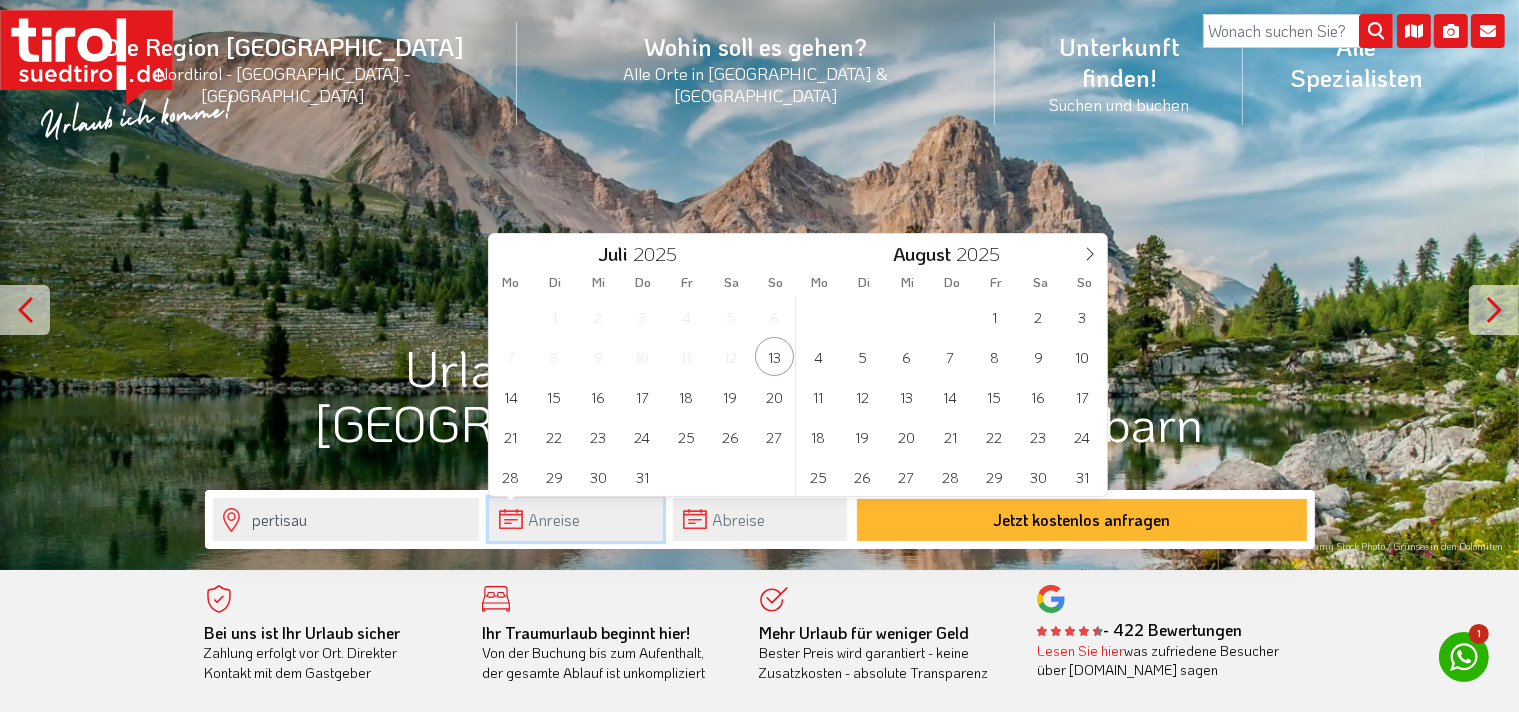 click at bounding box center (576, 519) 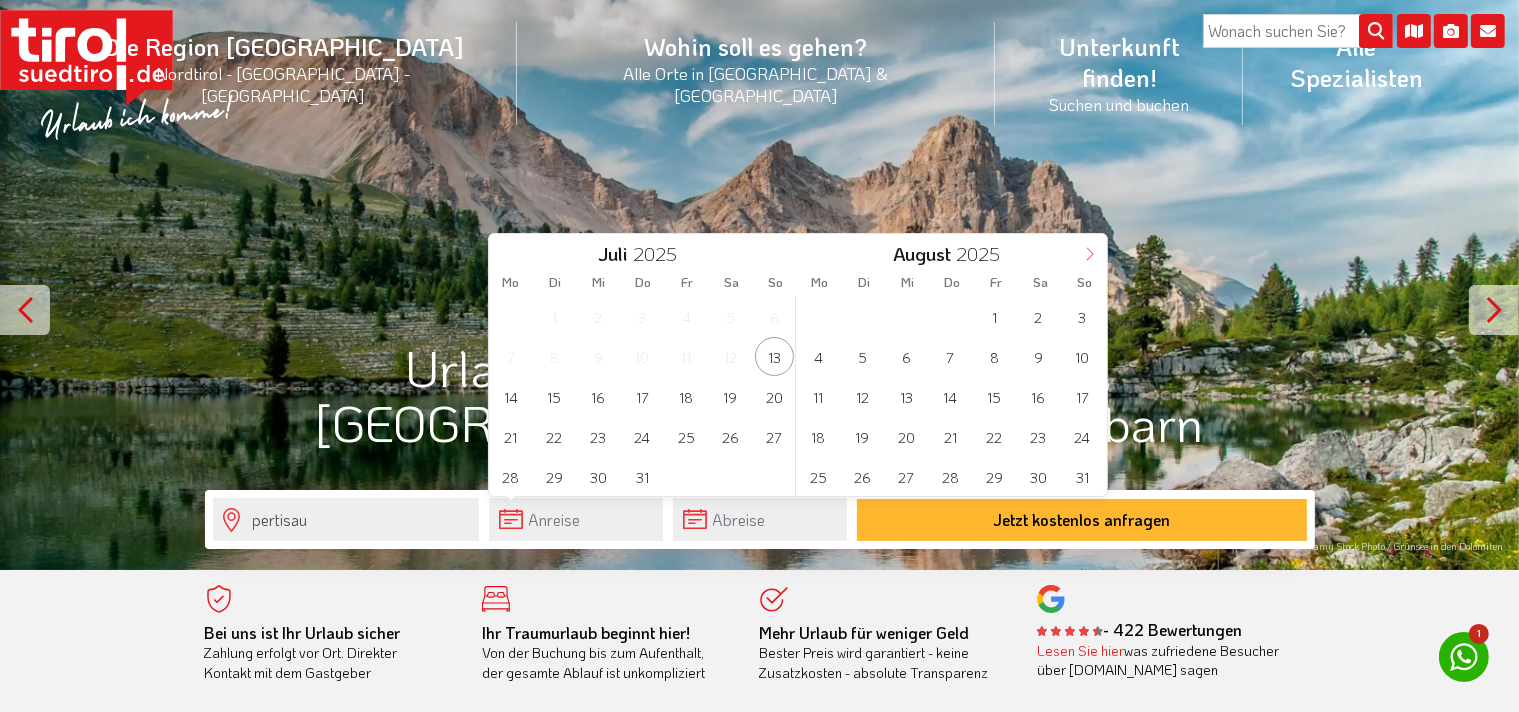 click 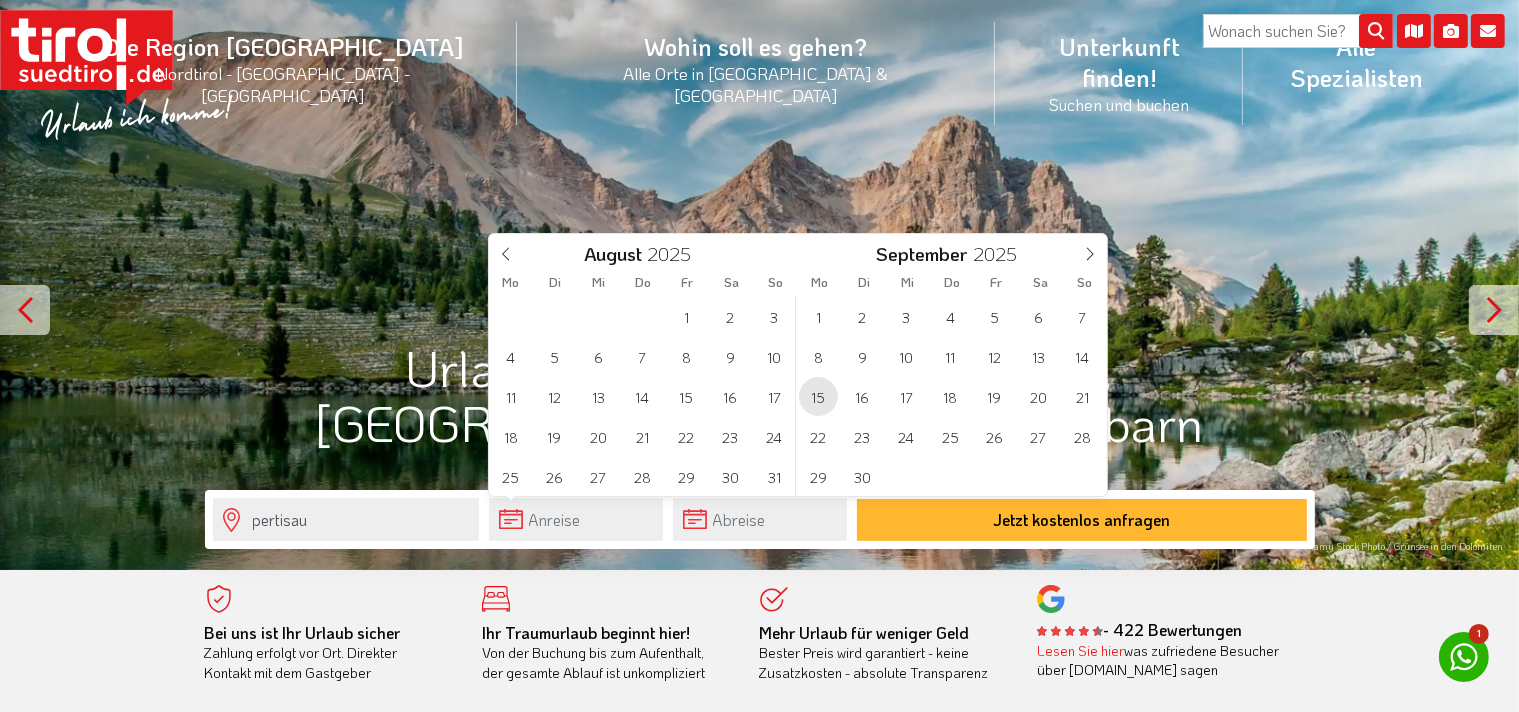 click on "15" at bounding box center [818, 396] 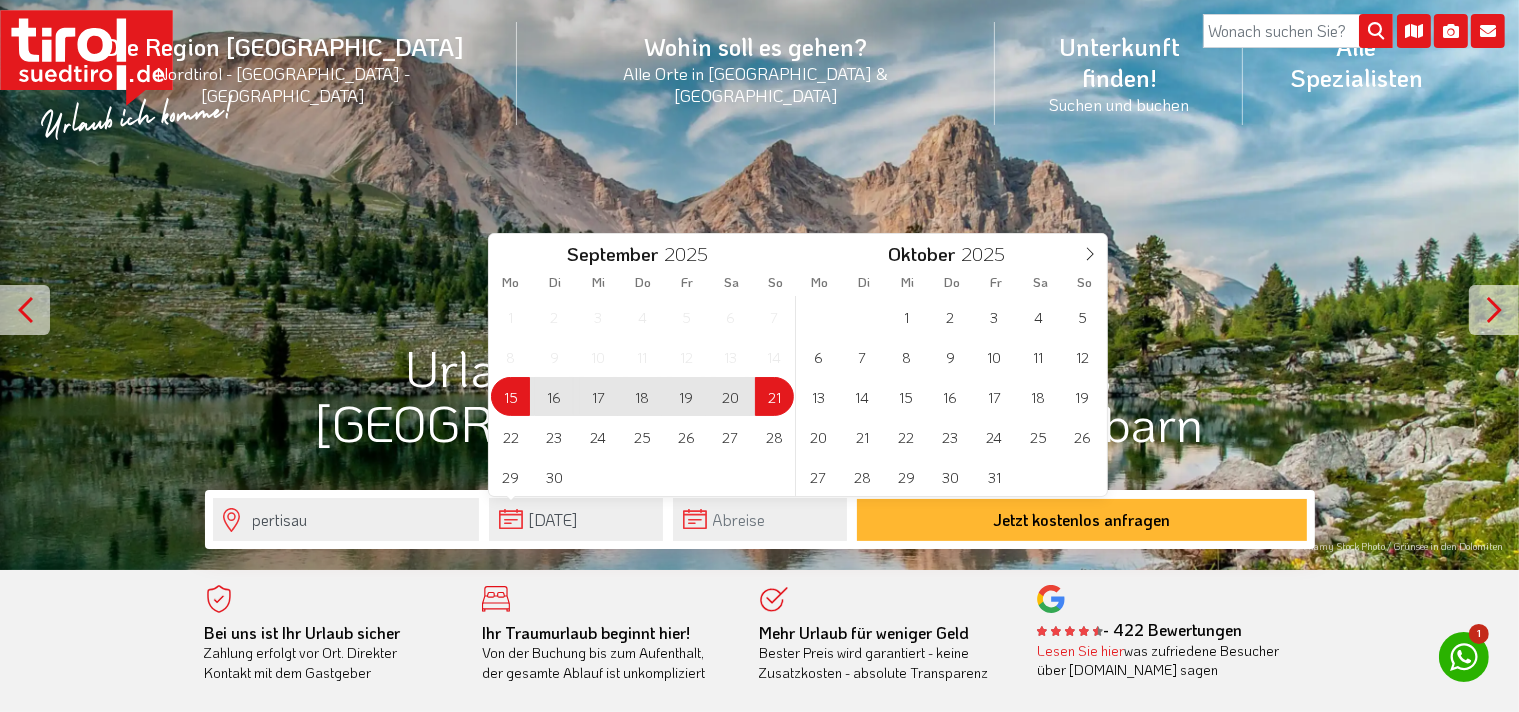 click on "21" at bounding box center (774, 396) 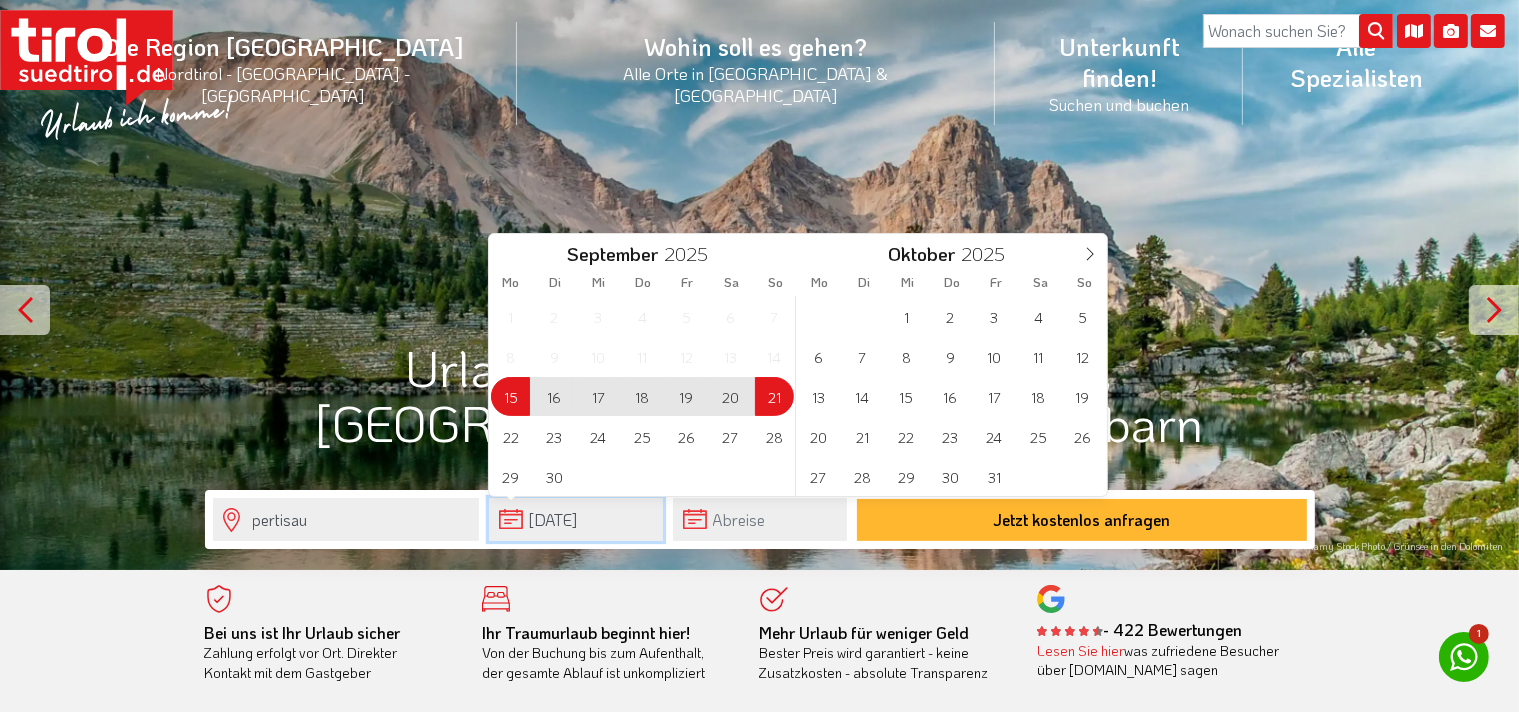 type on "[DATE]" 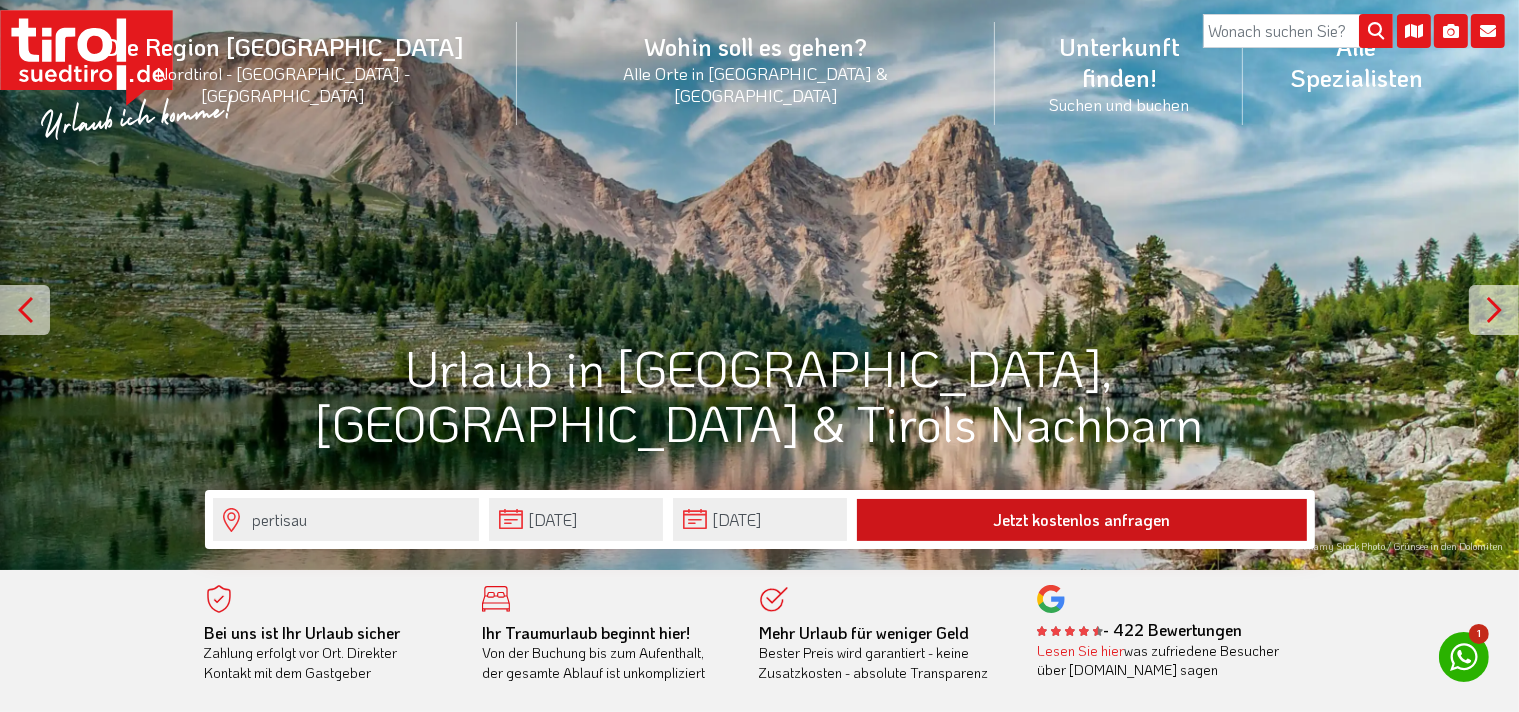 click on "Jetzt kostenlos anfragen" at bounding box center [1082, 520] 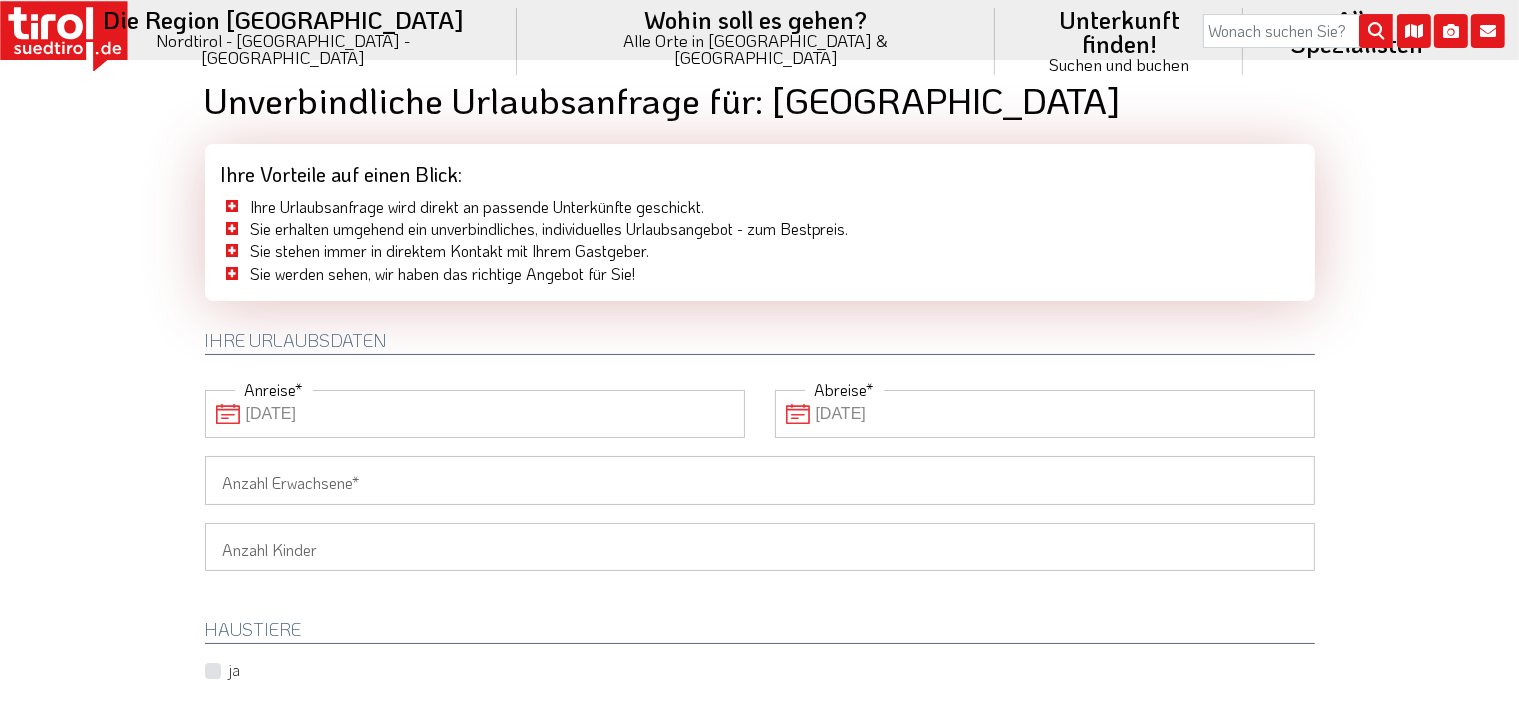 scroll, scrollTop: 0, scrollLeft: 0, axis: both 